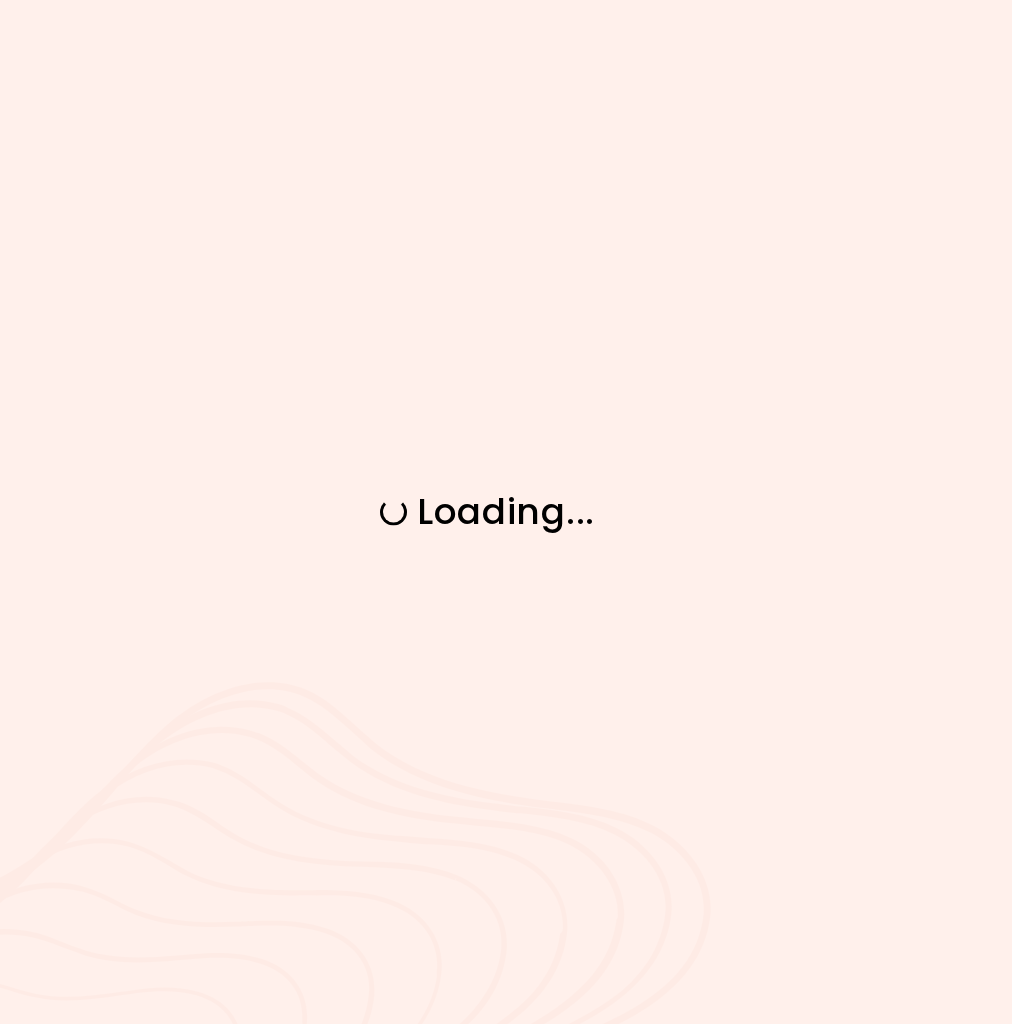 scroll, scrollTop: 0, scrollLeft: 0, axis: both 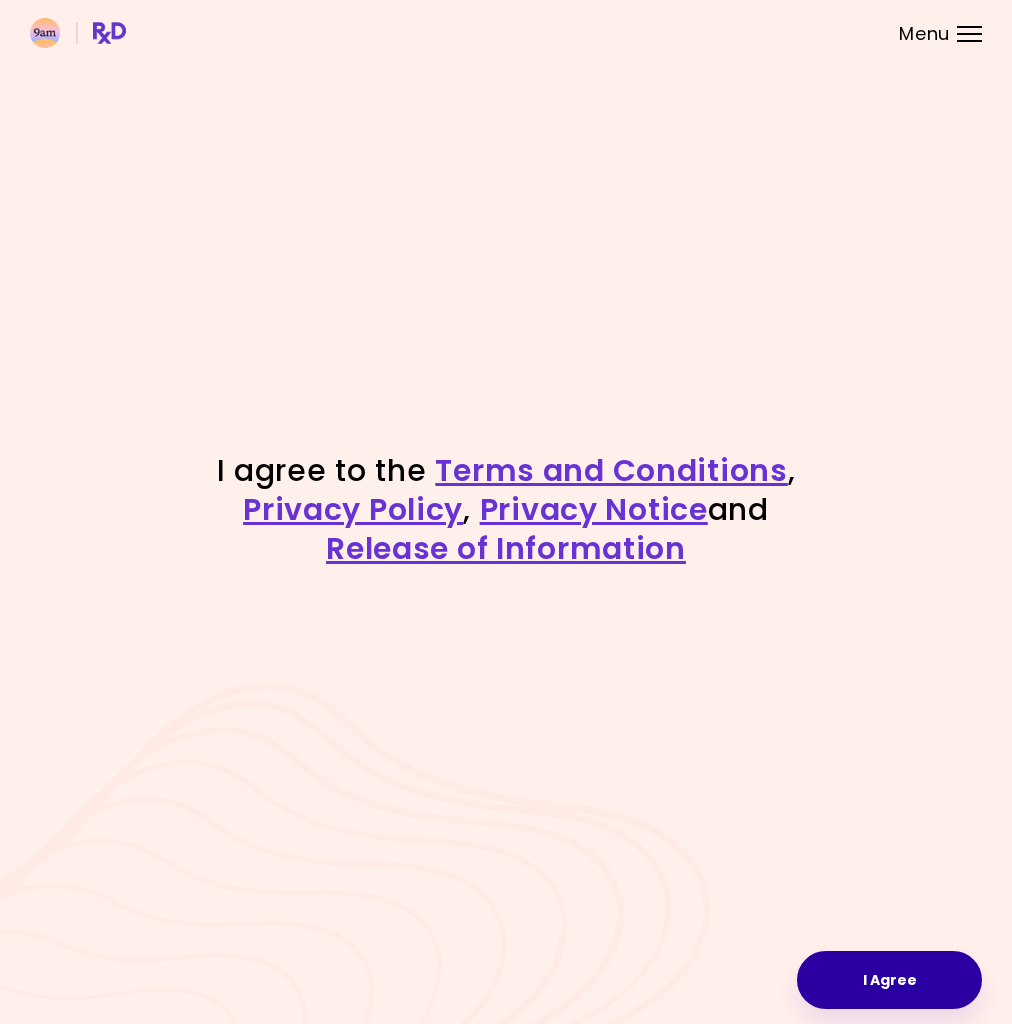 click on "I Agree" at bounding box center (889, 980) 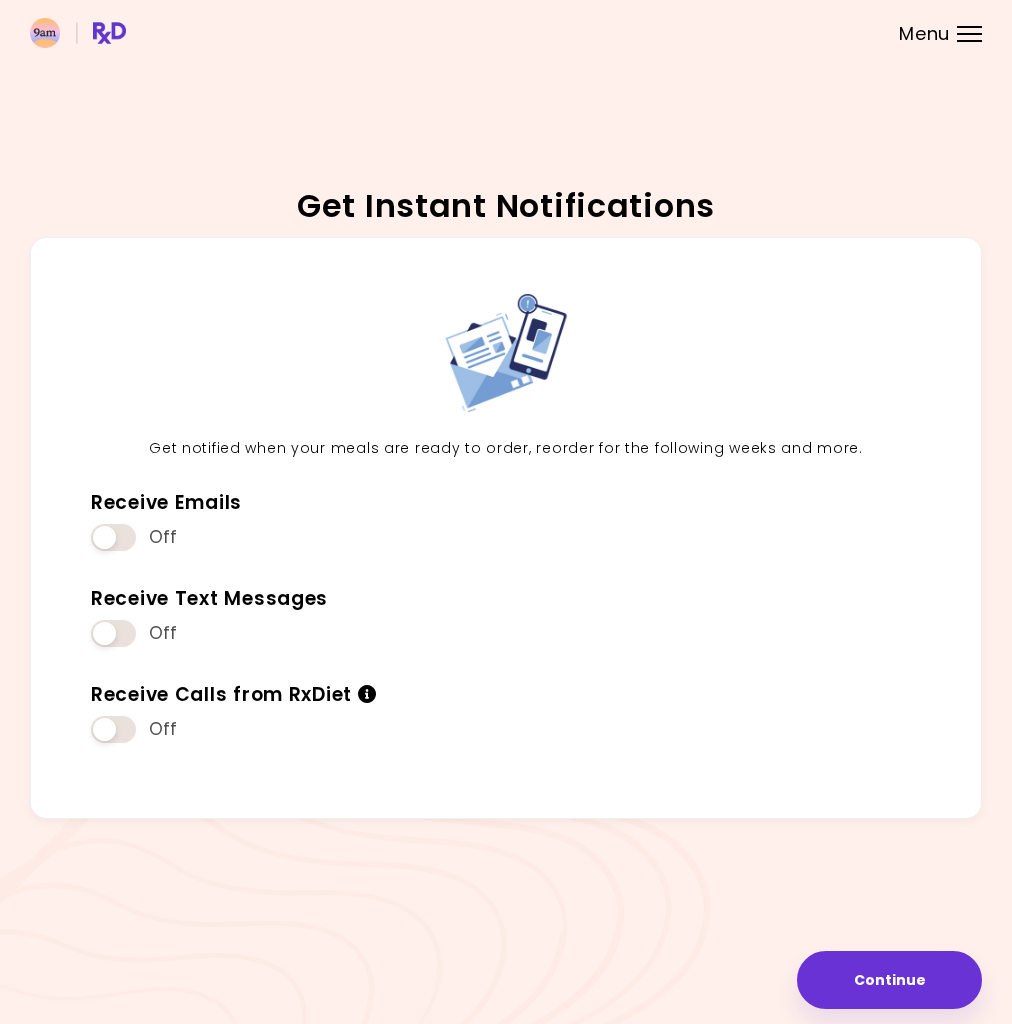 click on "Continue" at bounding box center (889, 980) 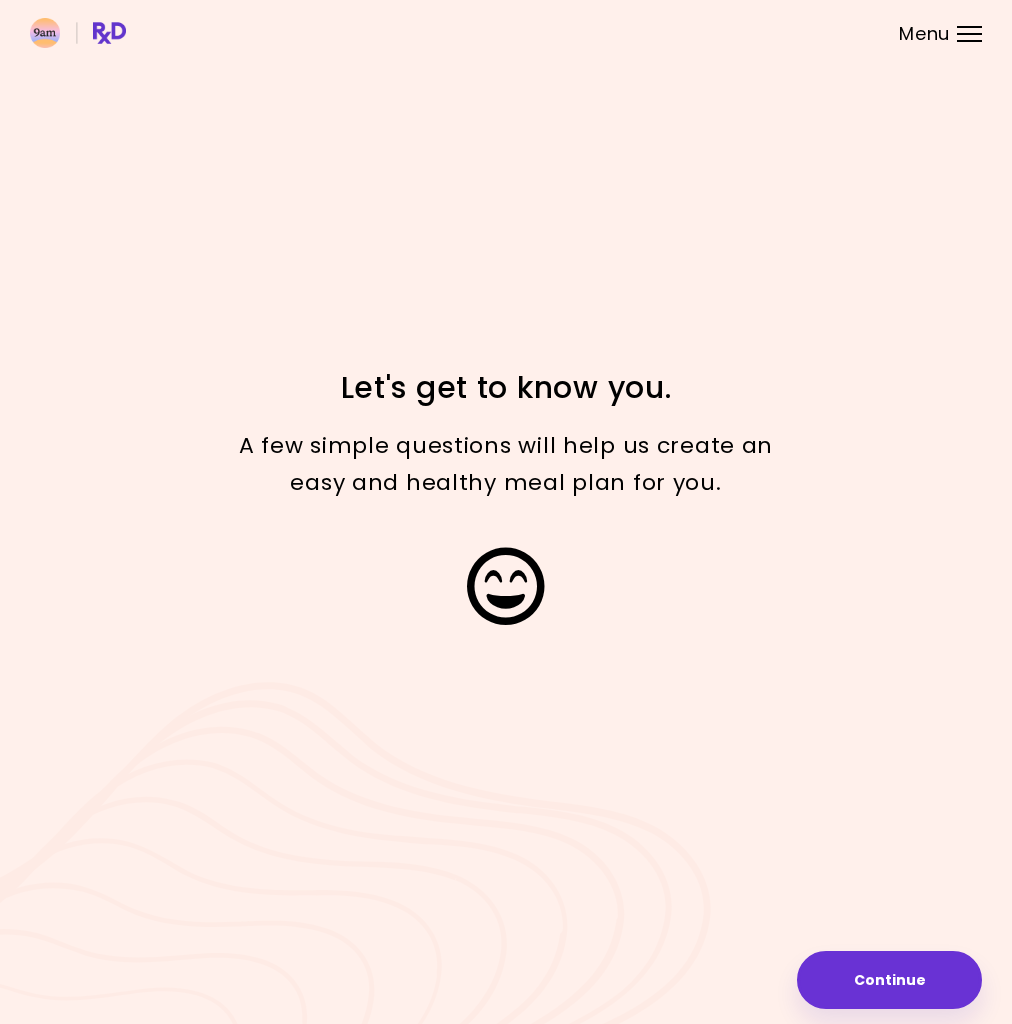 click on "Continue" at bounding box center [889, 980] 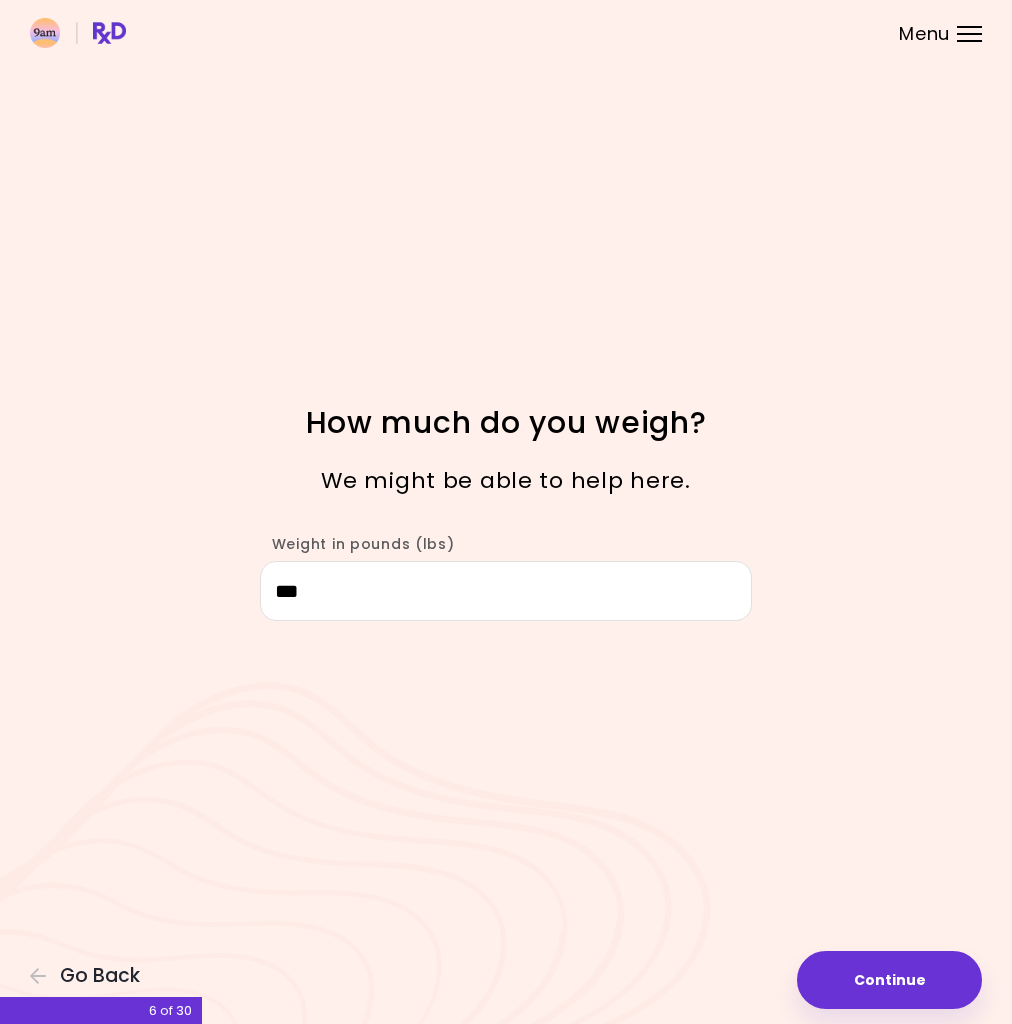 click on "Focusable invisible element How much do you weigh? We might be able to help here. Weight in pounds (lbs) *** Continue Go Back 6   of   30" at bounding box center (506, 512) 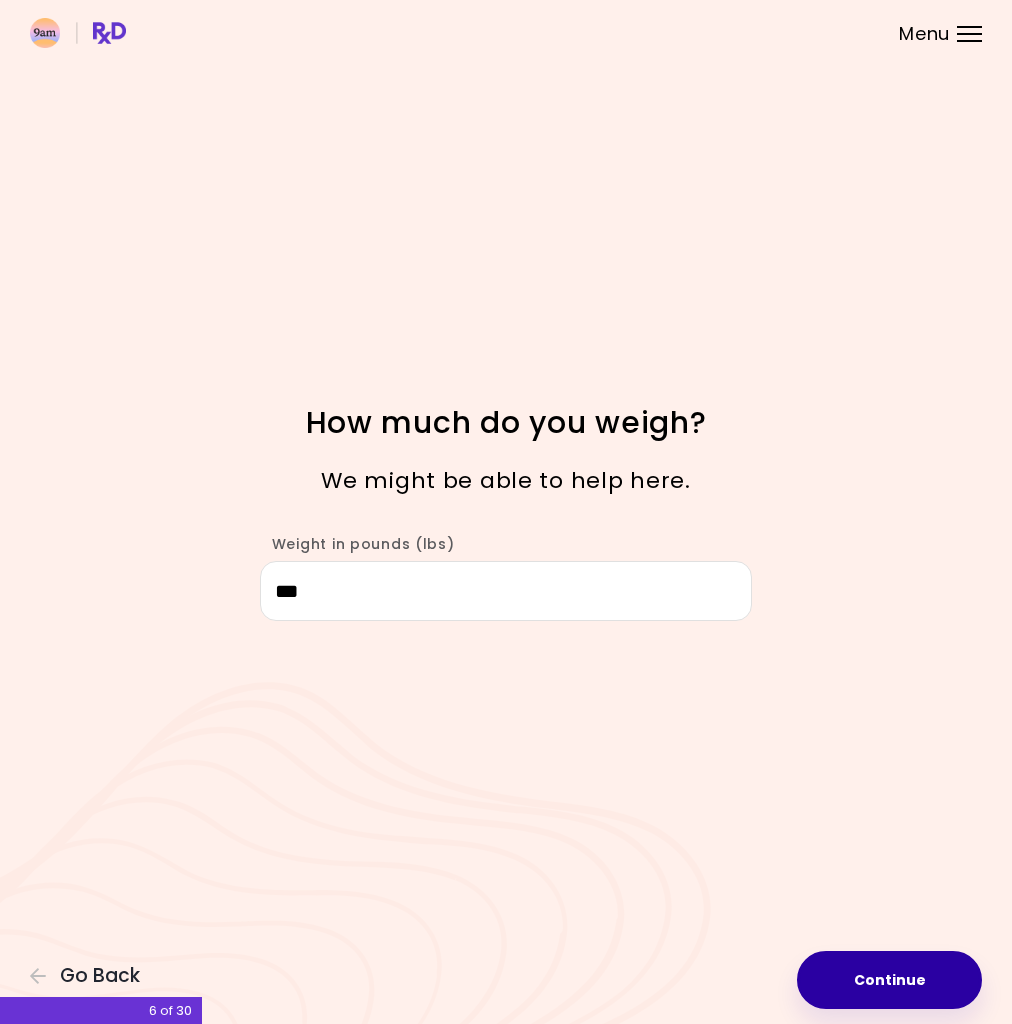 click on "Continue" at bounding box center [889, 980] 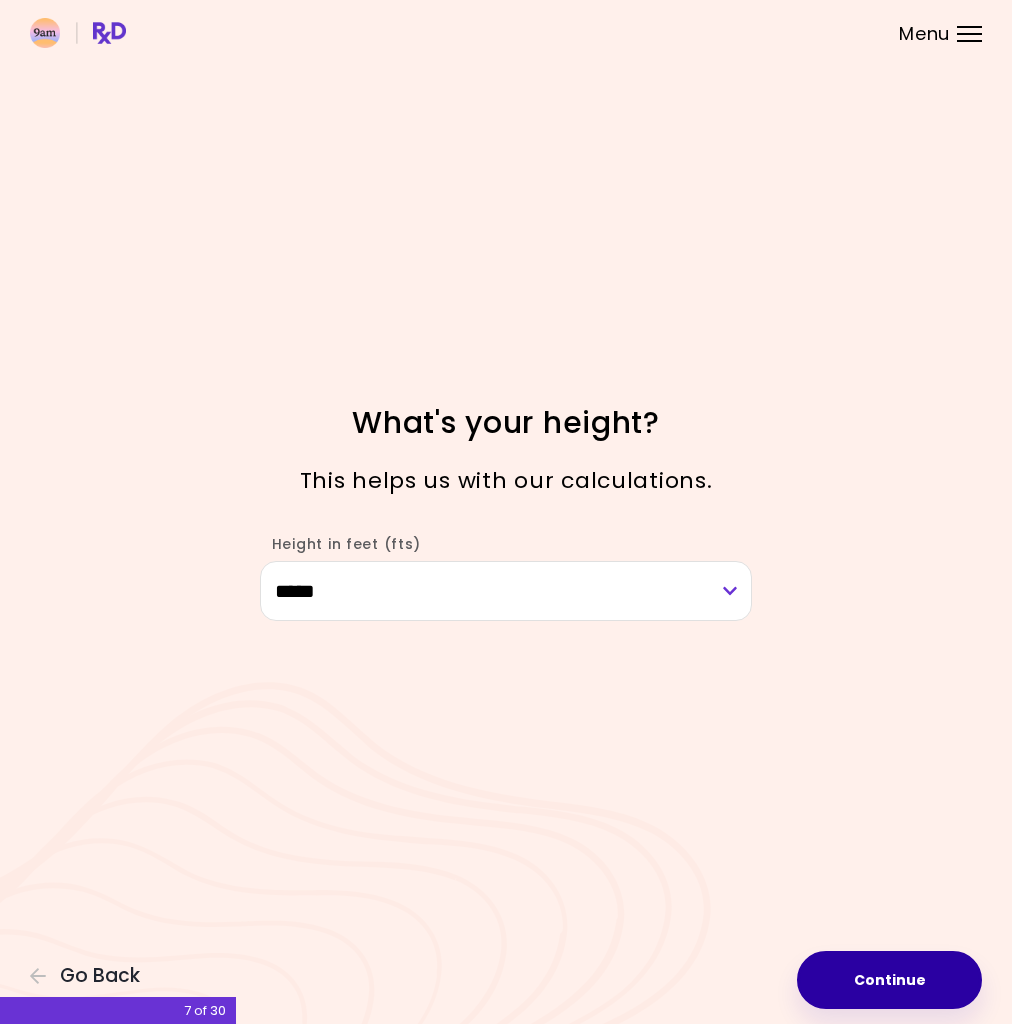click on "Continue" at bounding box center (889, 980) 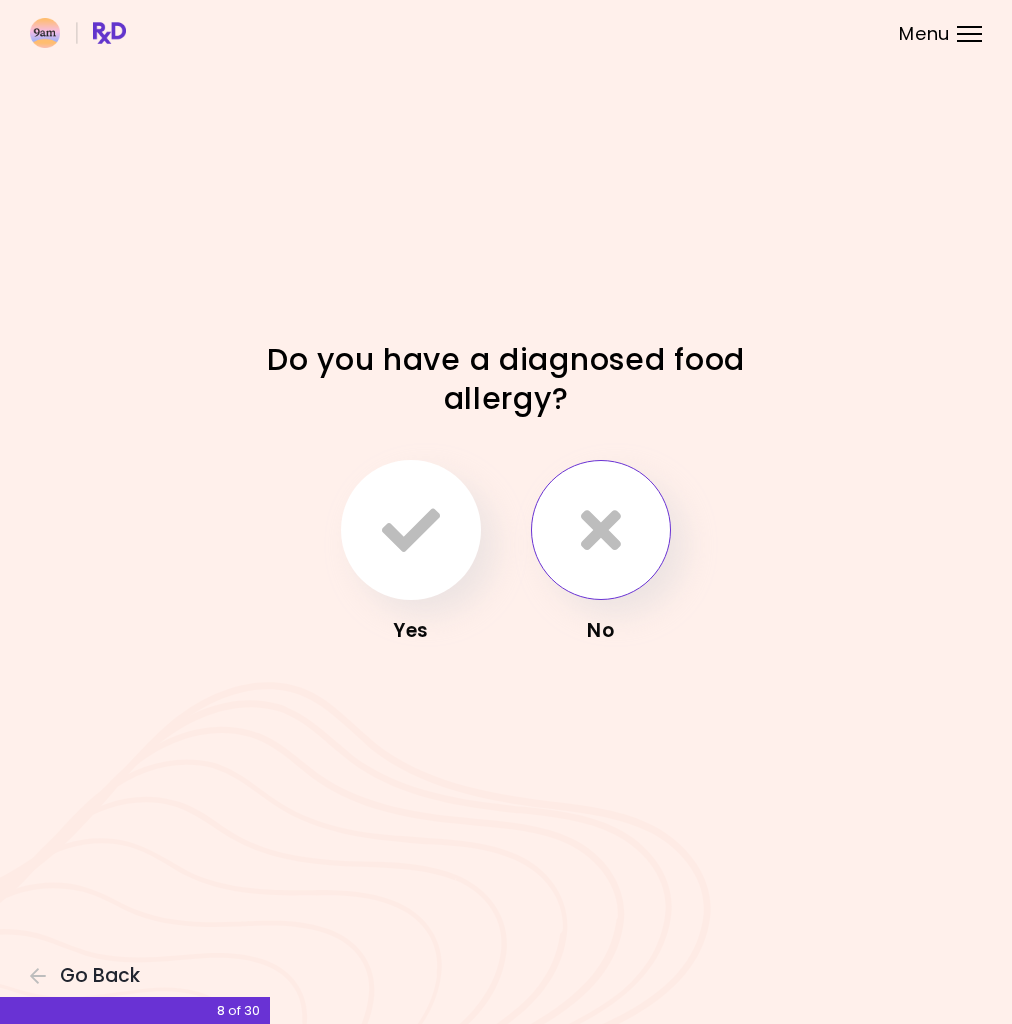 click at bounding box center [601, 530] 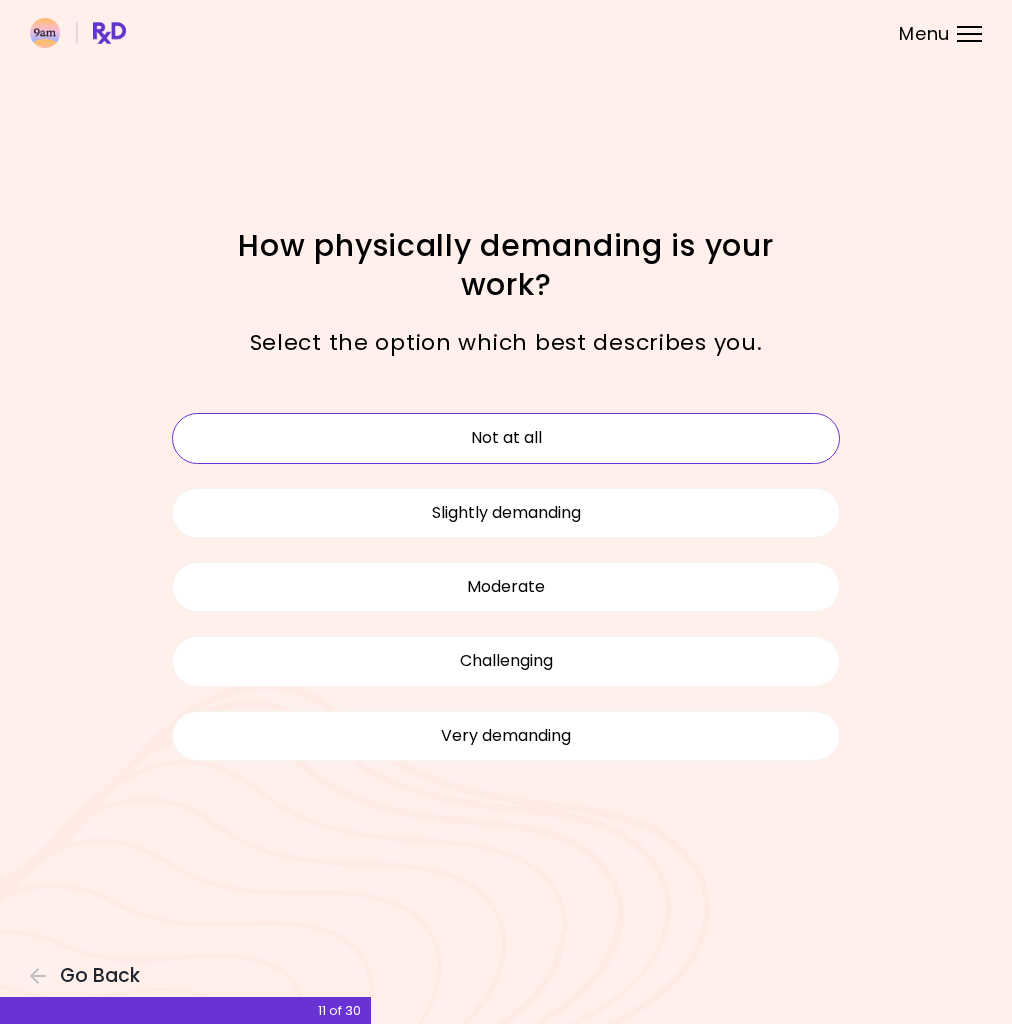 click on "Not at all" at bounding box center (506, 438) 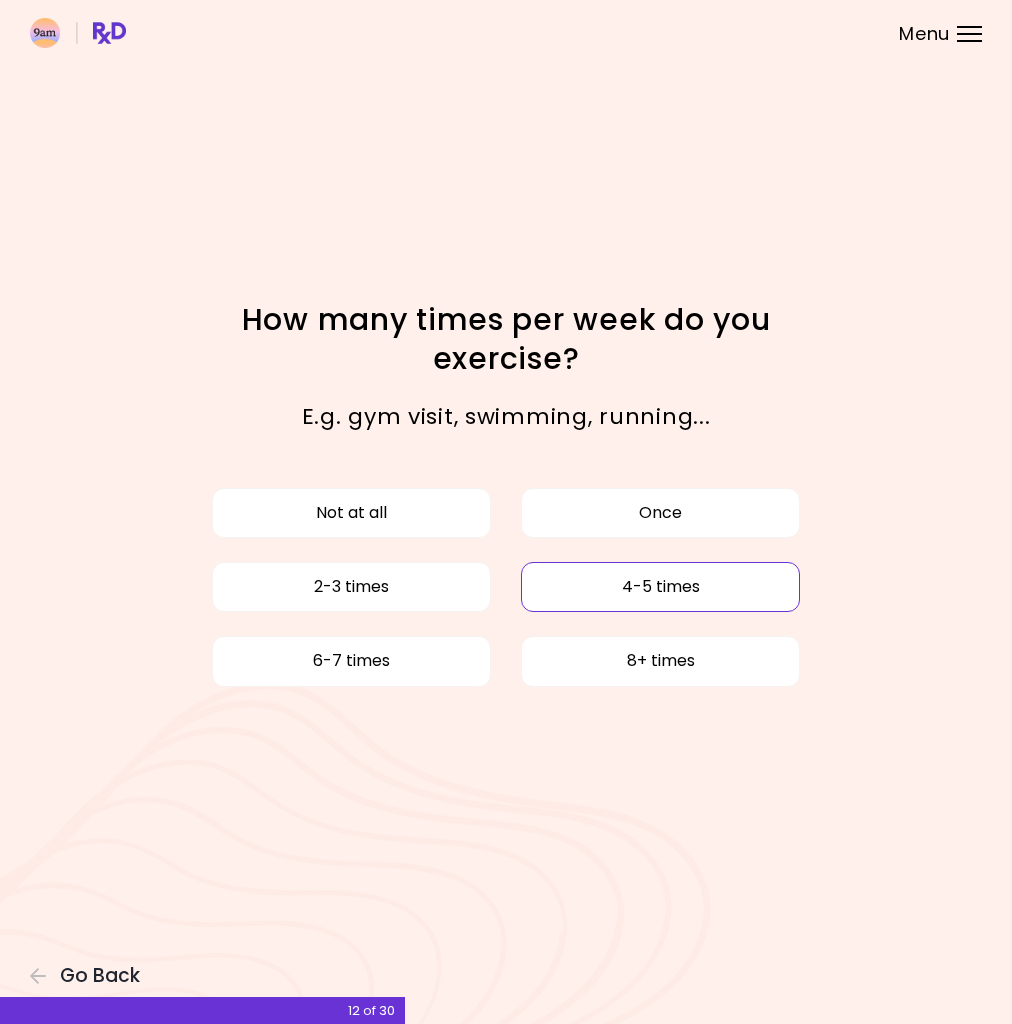 click on "4-5 times" at bounding box center [660, 587] 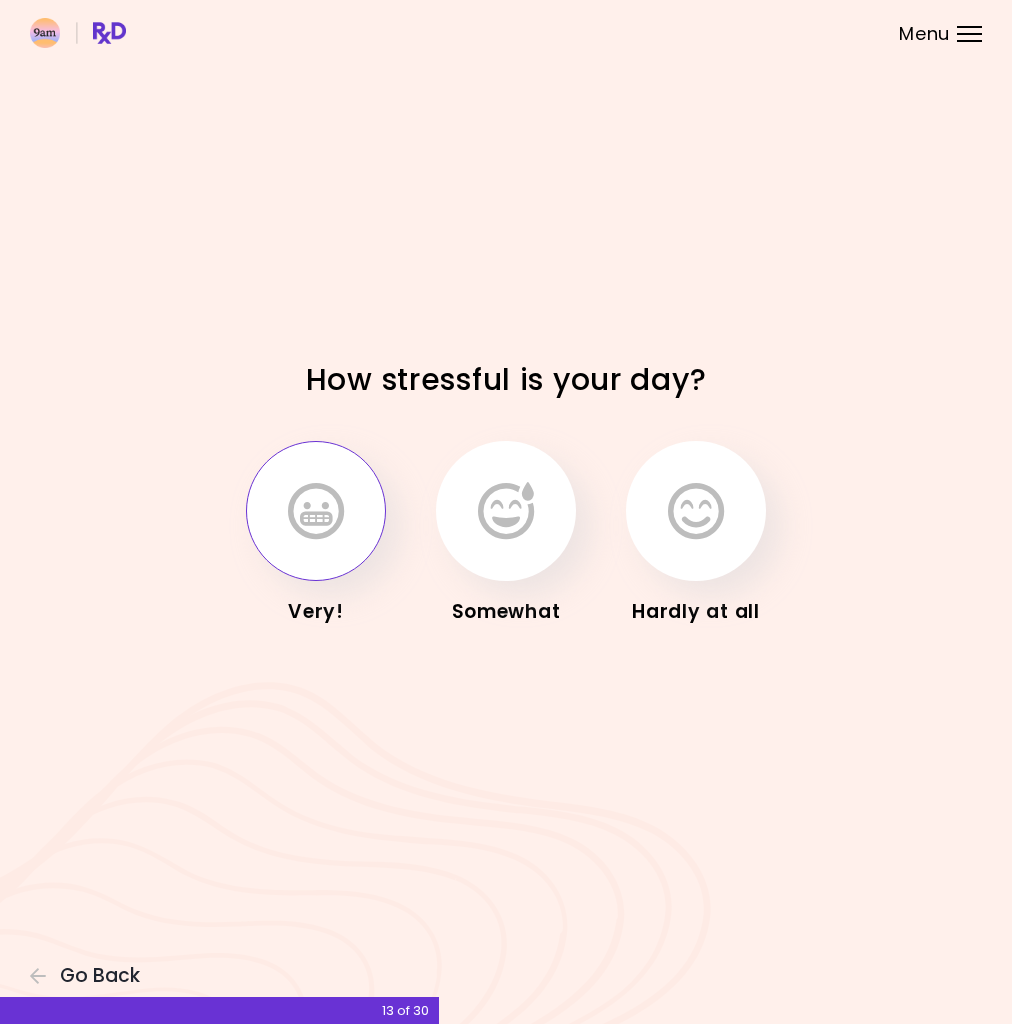 click at bounding box center [316, 511] 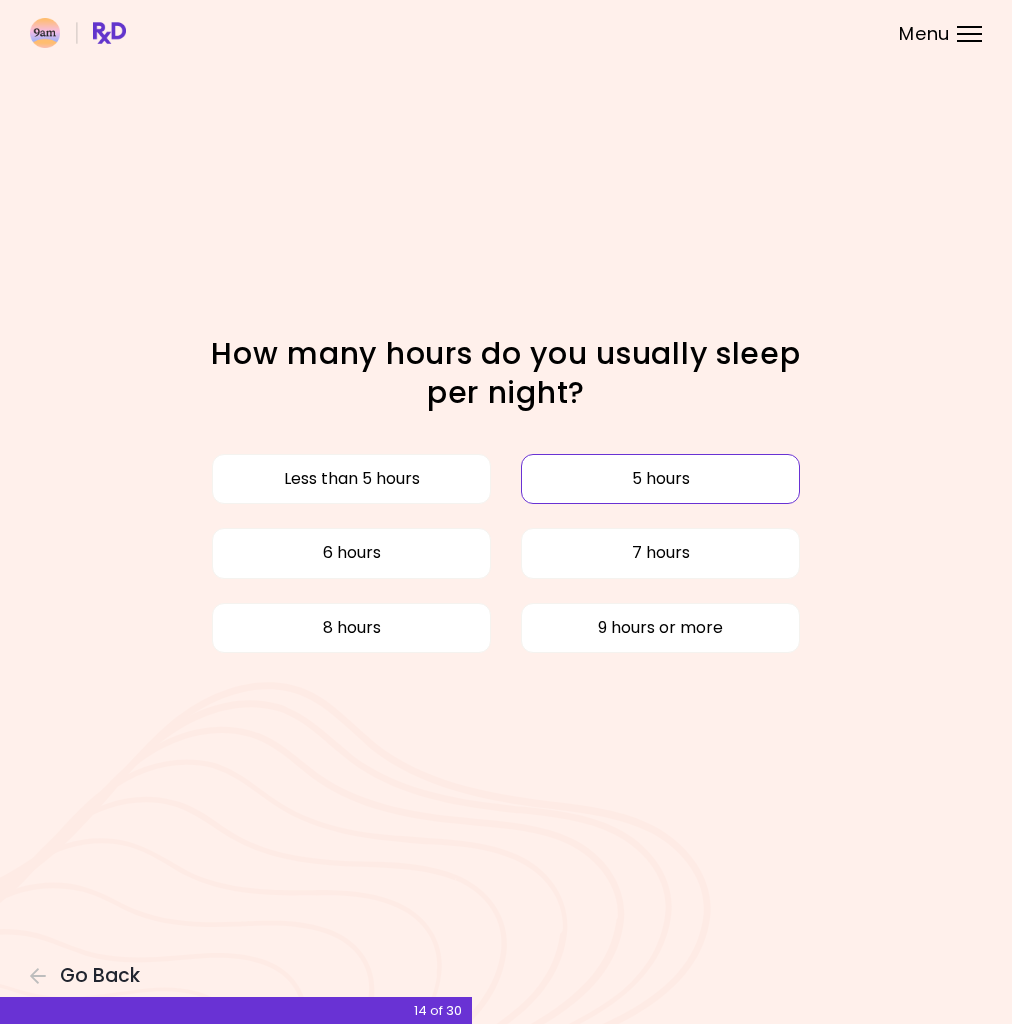click on "5 hours" at bounding box center (660, 479) 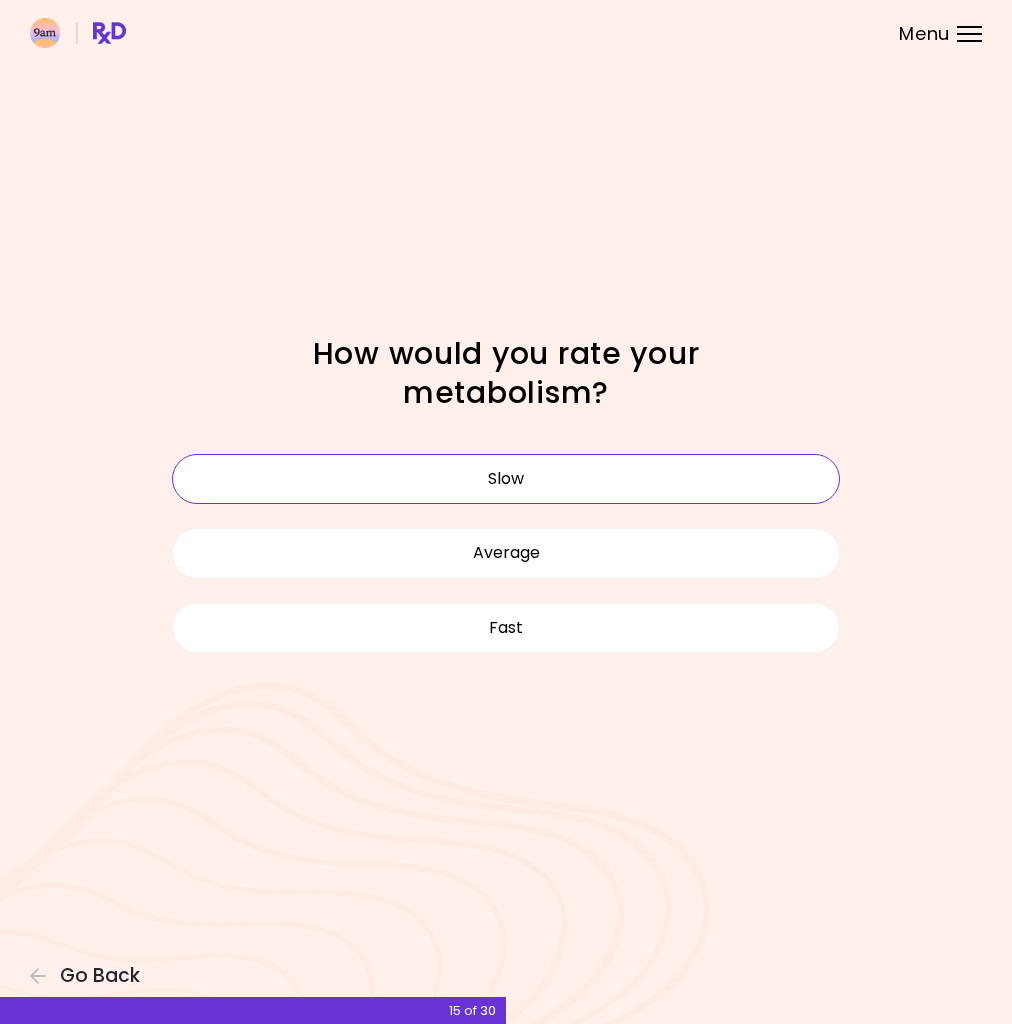 click on "Slow" at bounding box center [506, 479] 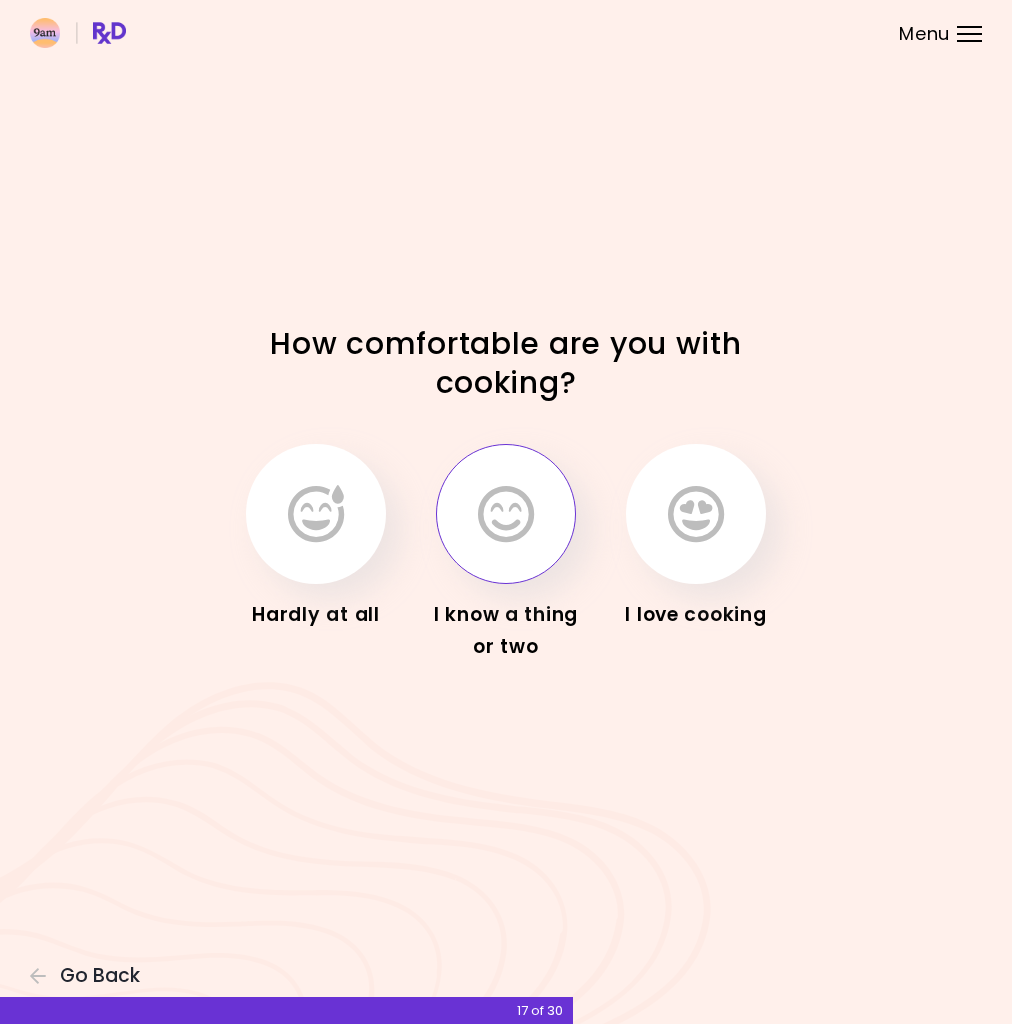 click at bounding box center [506, 514] 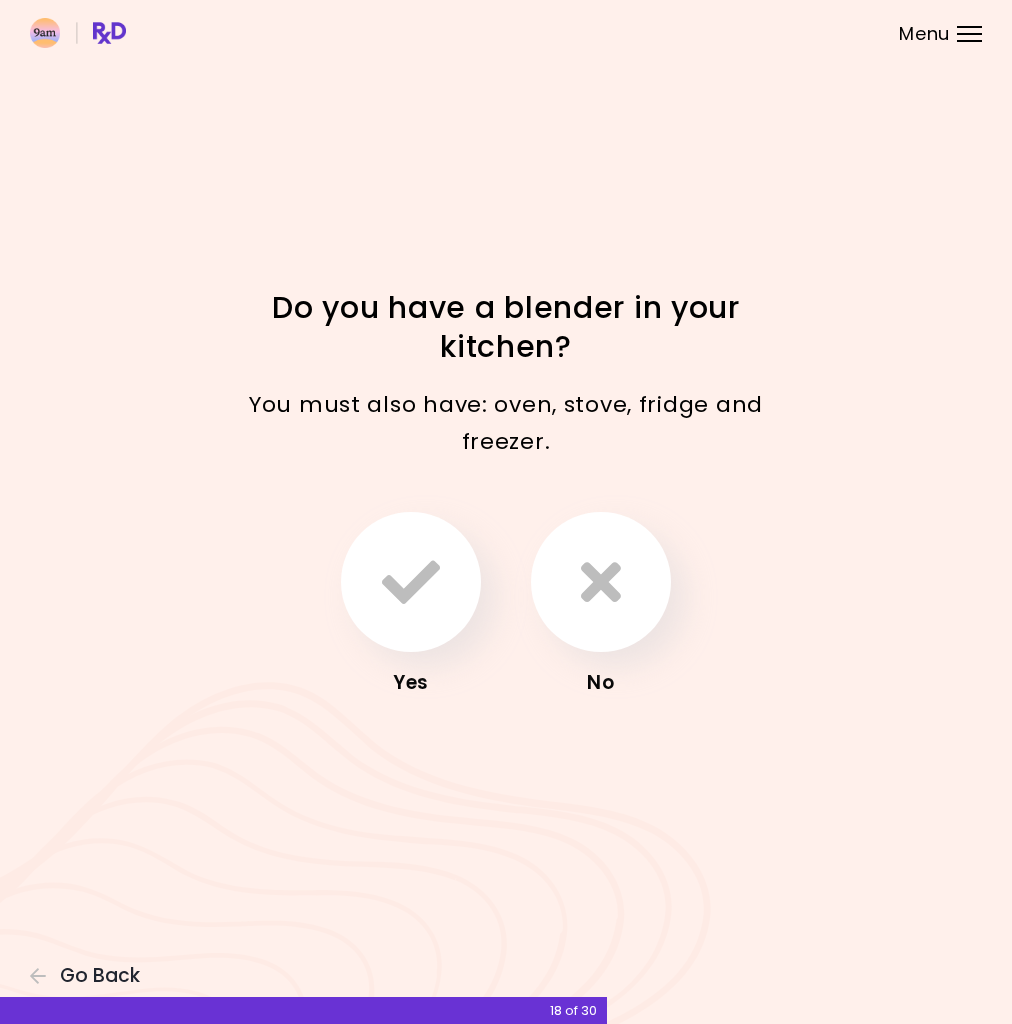 click on "Yes No" at bounding box center [506, 605] 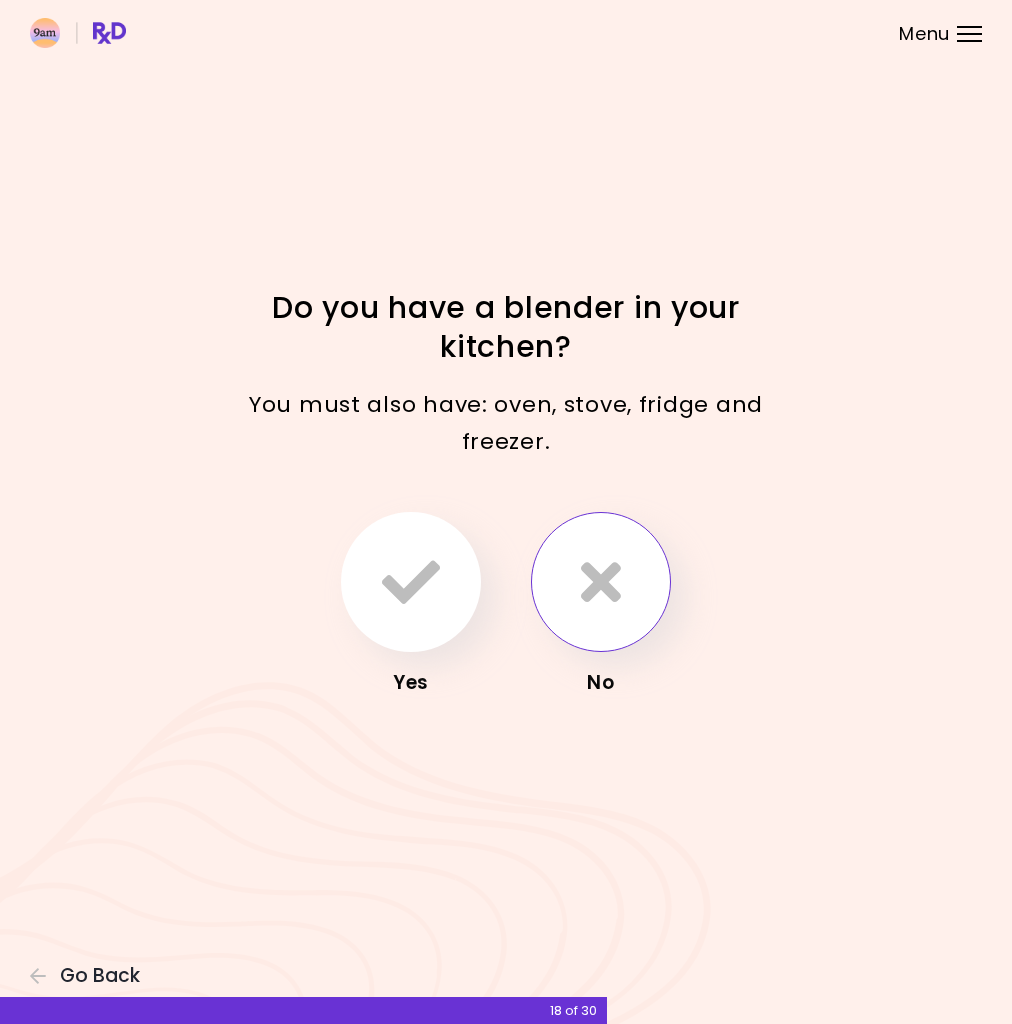 click at bounding box center [601, 582] 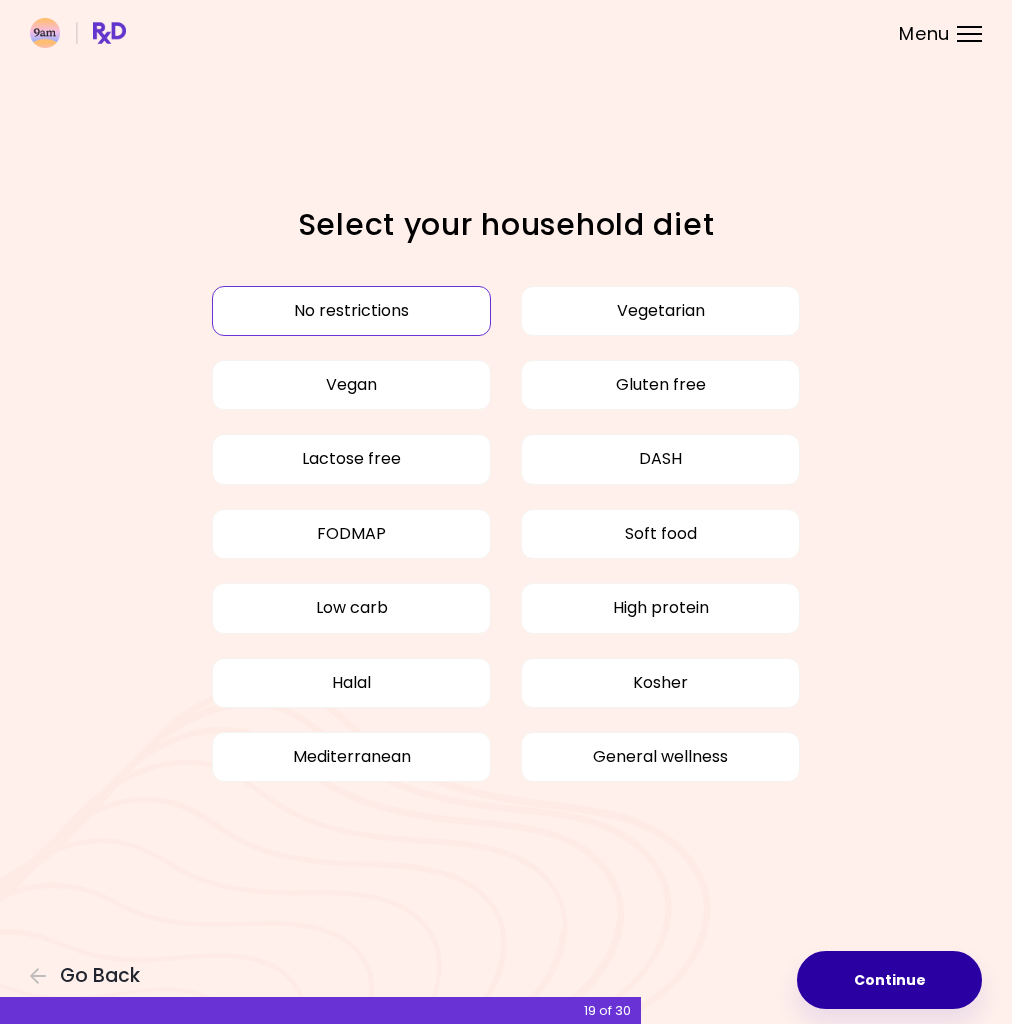 click on "Continue" at bounding box center [889, 980] 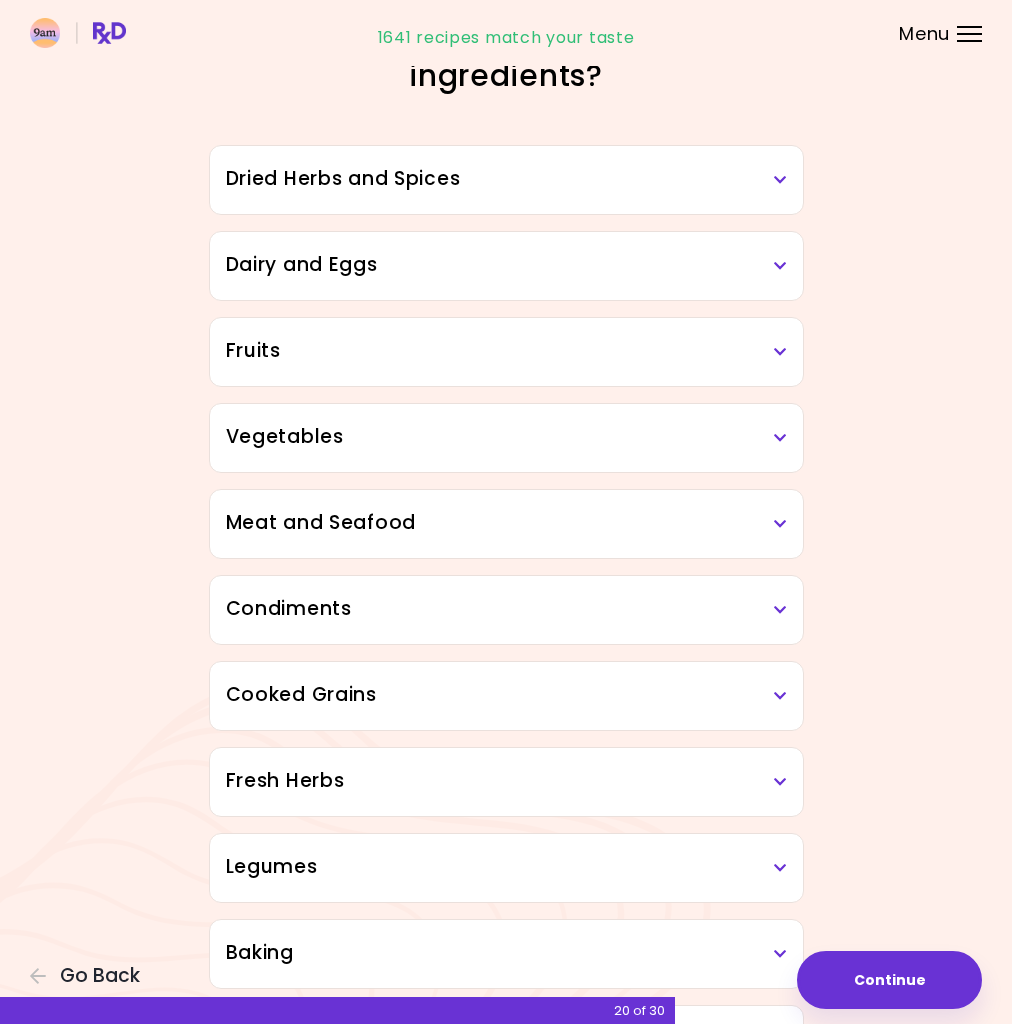 scroll, scrollTop: 49, scrollLeft: 0, axis: vertical 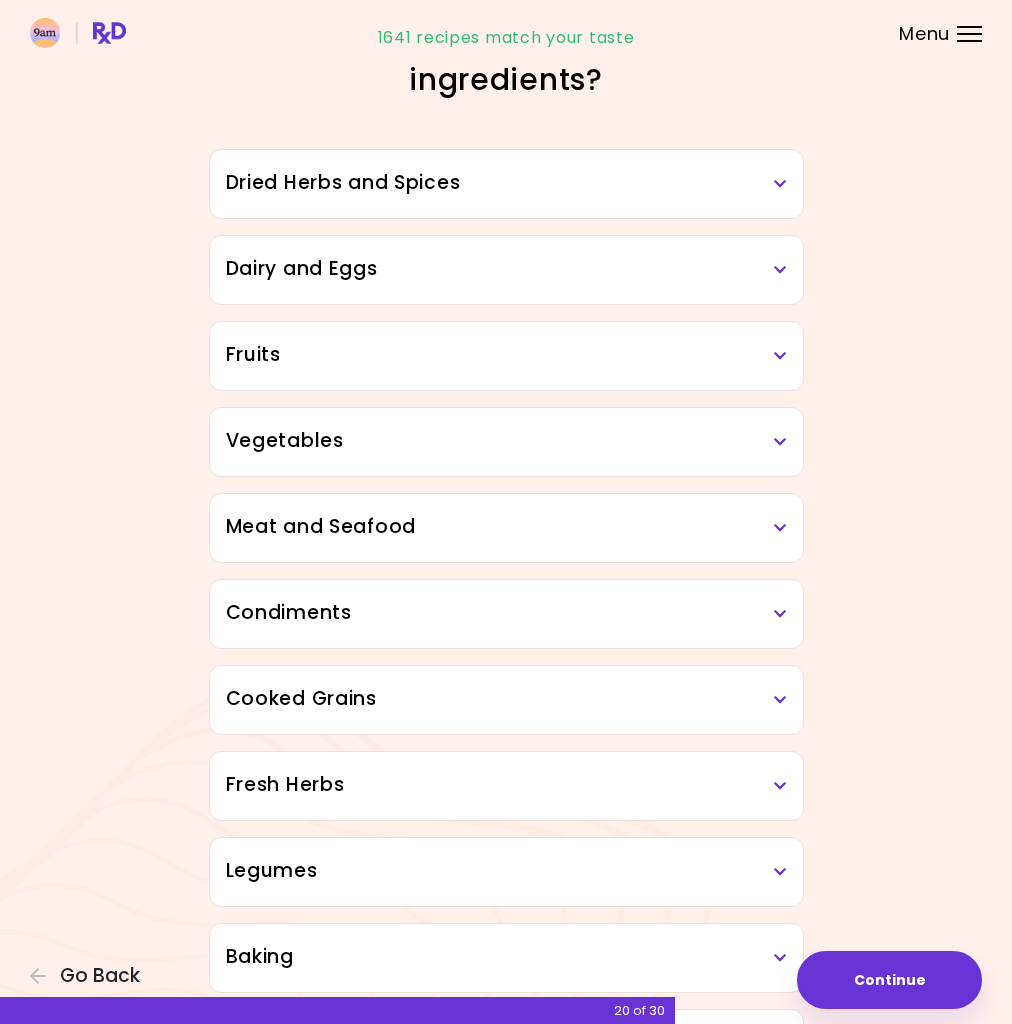 click on "Fruits" at bounding box center [506, 356] 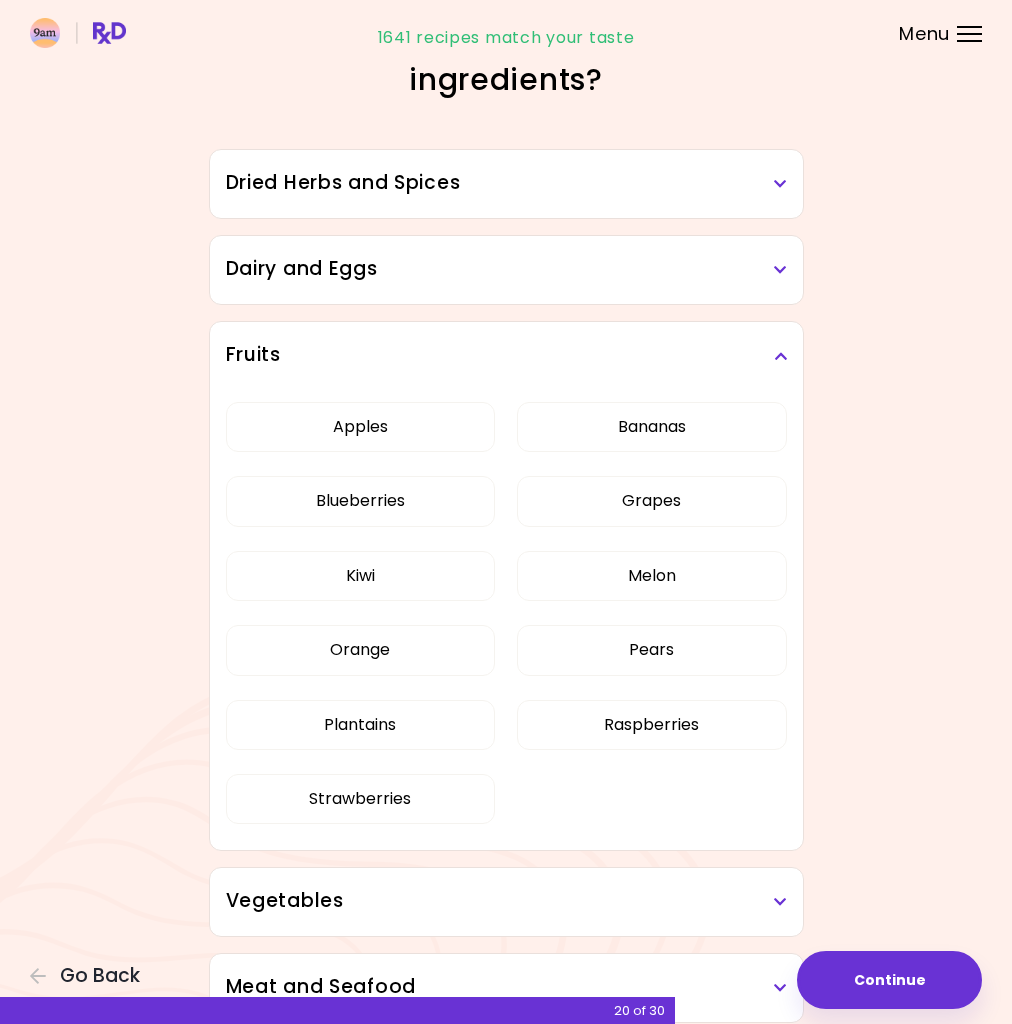 click on "Dairy and Eggs" at bounding box center [506, 269] 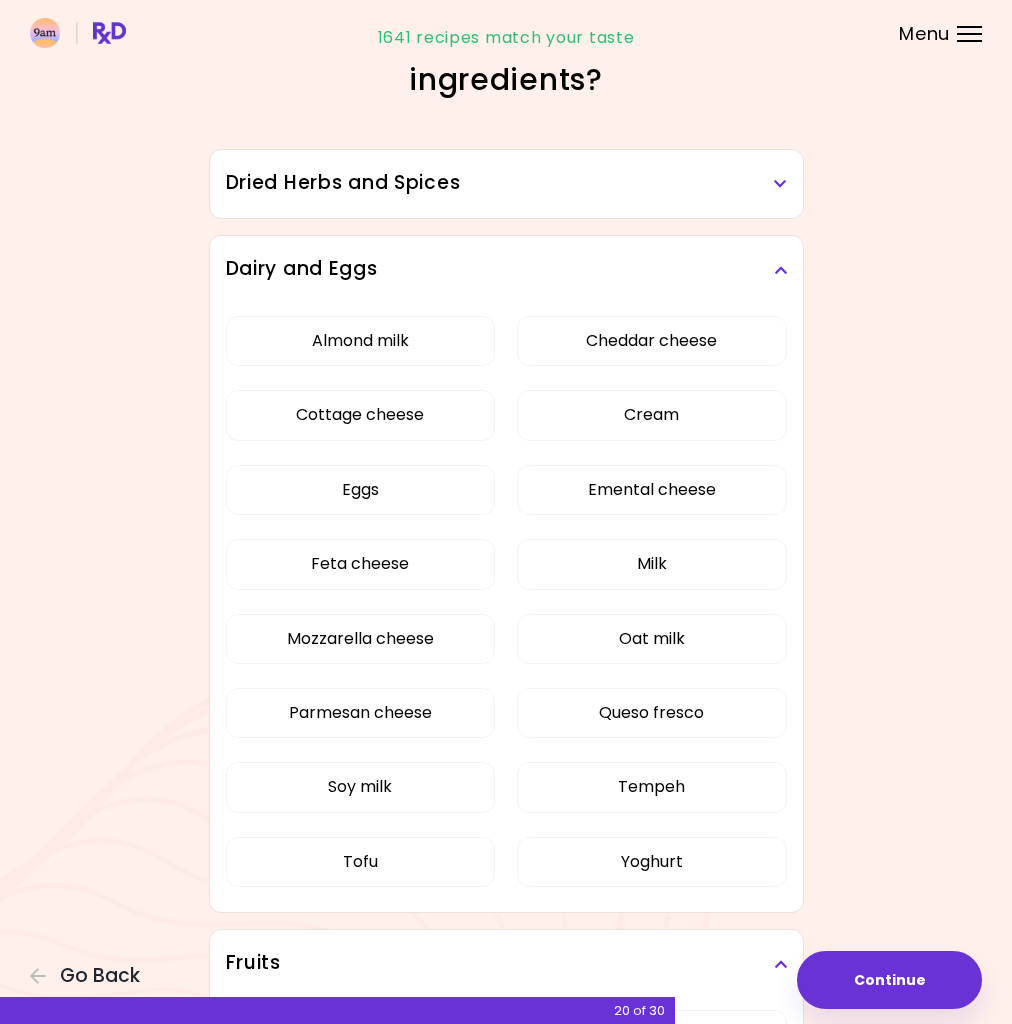 click on "Dried Herbs and Spices" at bounding box center (506, 183) 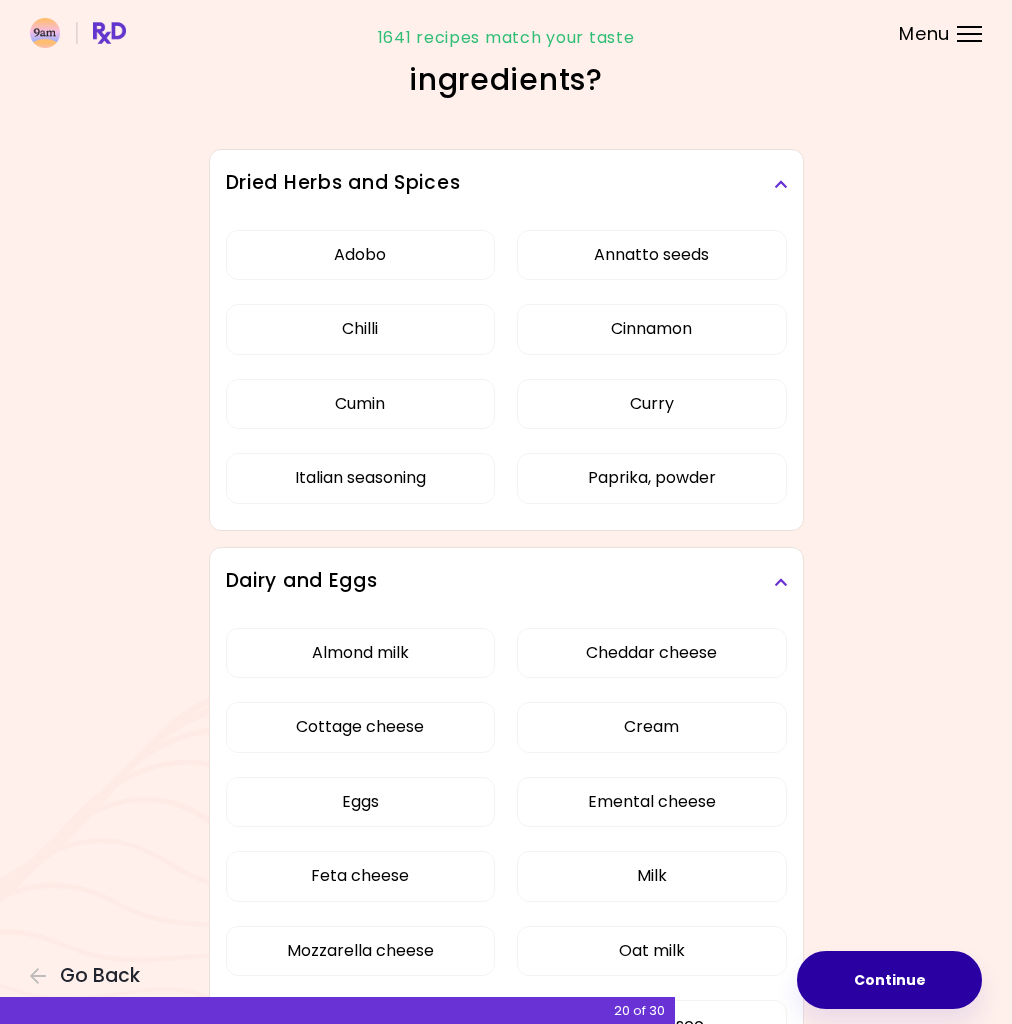 click on "Continue" at bounding box center [889, 980] 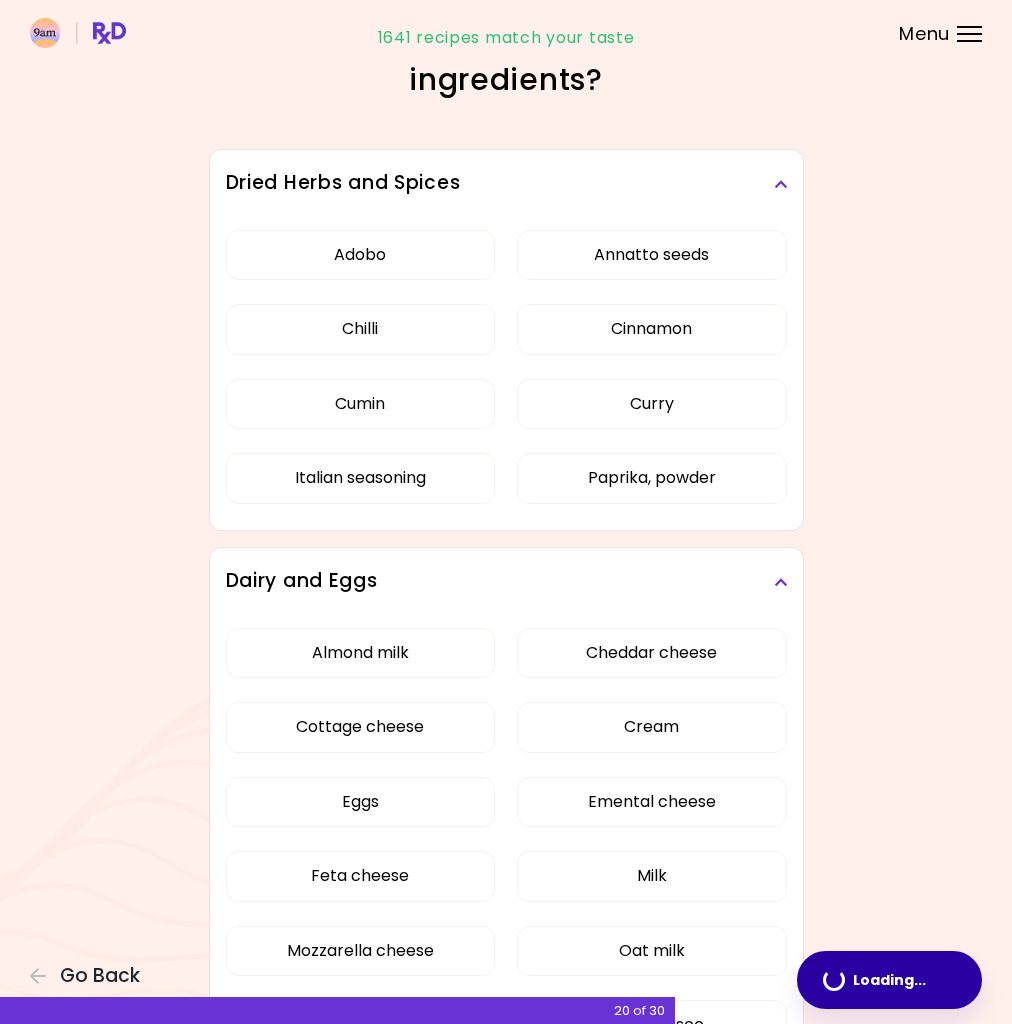 scroll, scrollTop: 0, scrollLeft: 0, axis: both 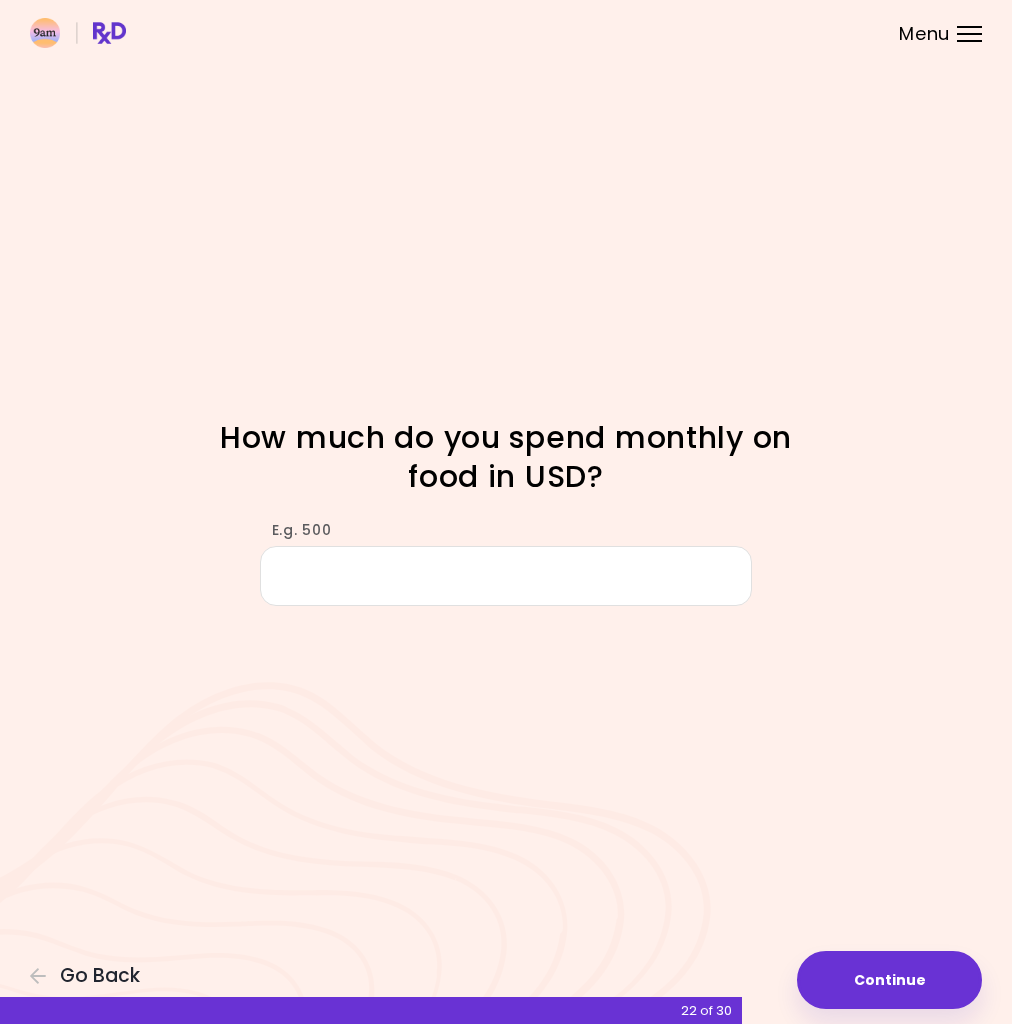 click on "Menu" at bounding box center [969, 34] 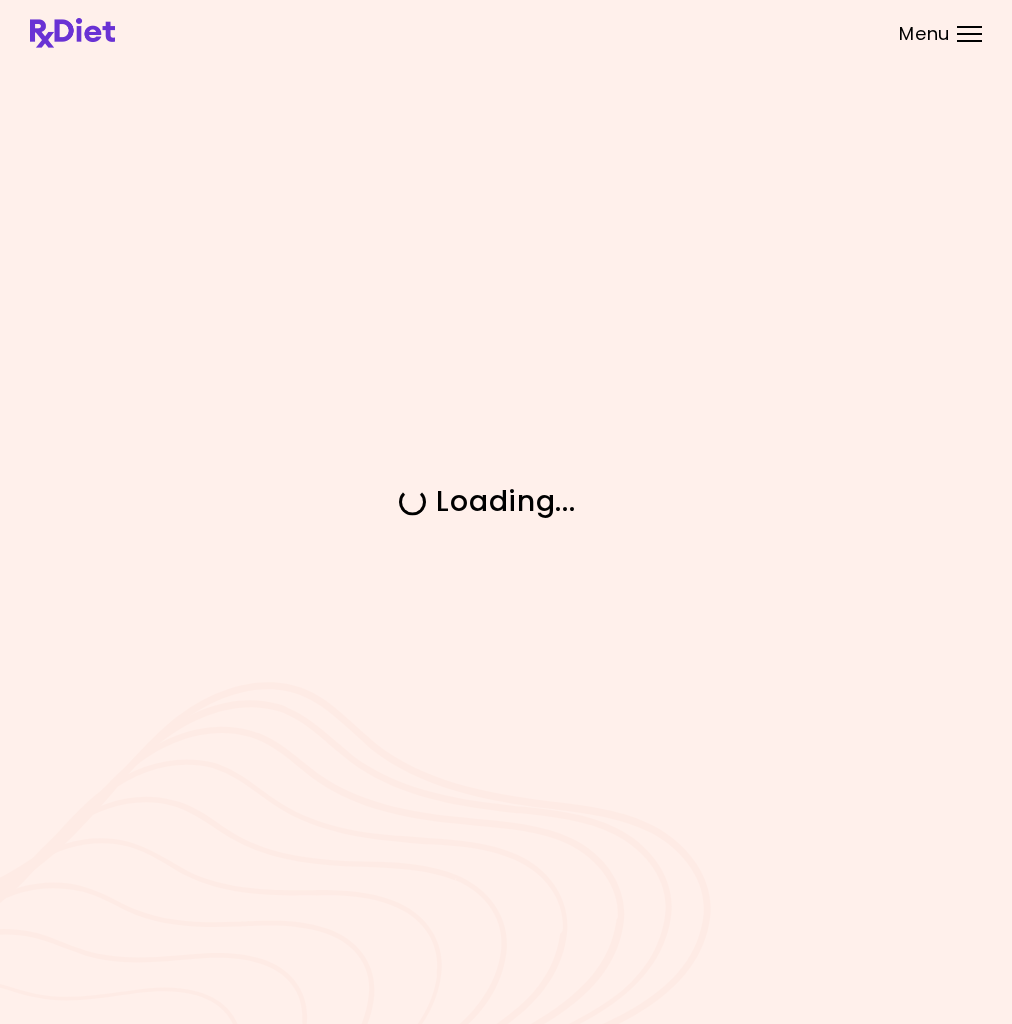scroll, scrollTop: 0, scrollLeft: 0, axis: both 